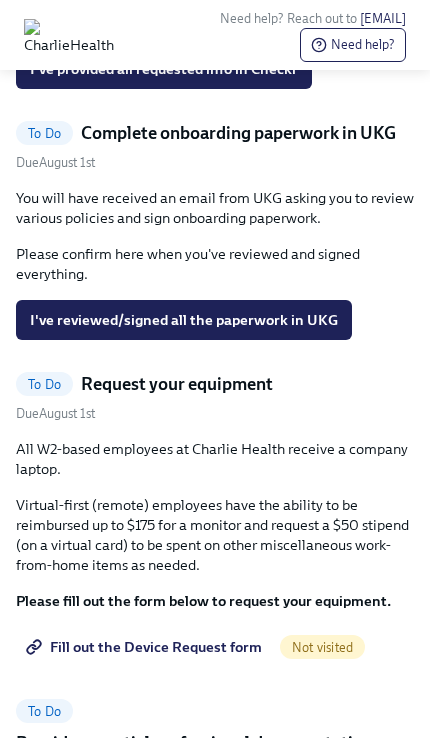 scroll, scrollTop: 1162, scrollLeft: 0, axis: vertical 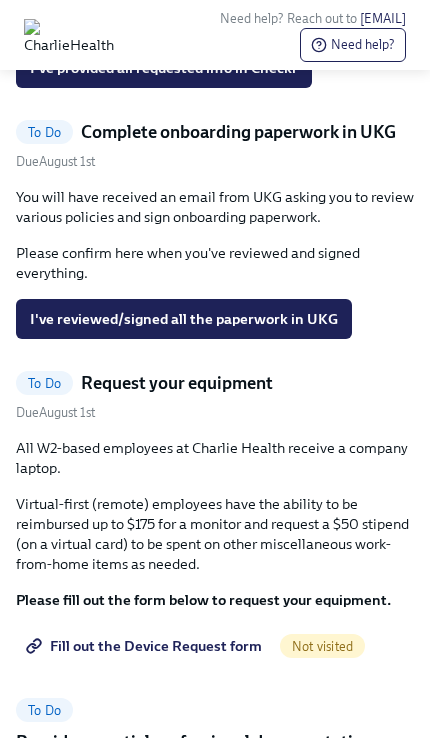 click on "To Do Complete onboarding paperwork in UKG Due  August 1st" at bounding box center [215, 145] 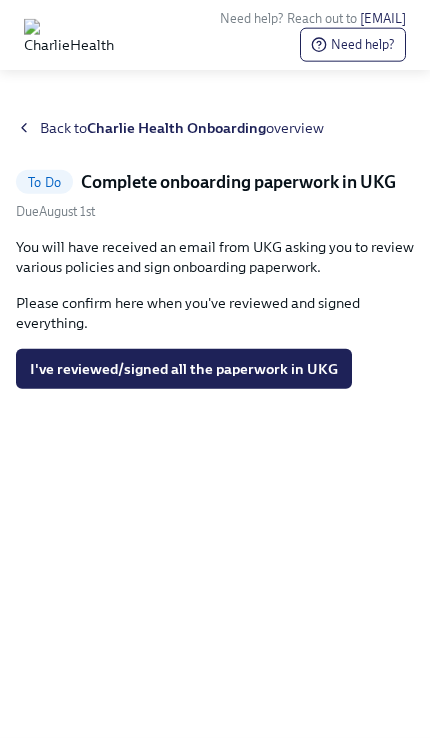 scroll, scrollTop: 0, scrollLeft: 0, axis: both 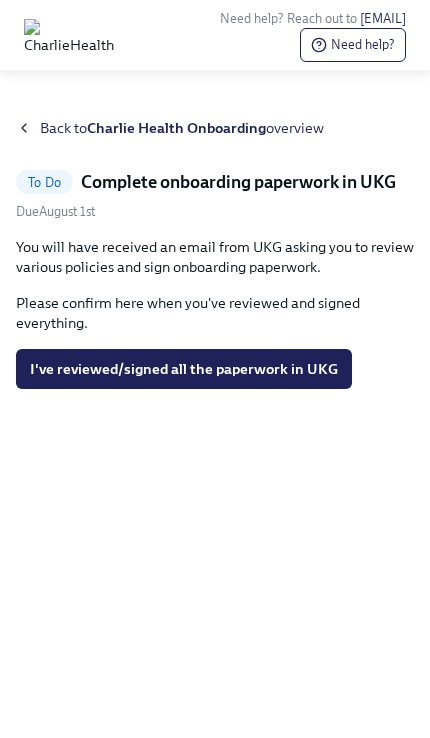 click on "To Do Complete onboarding paperwork in UKG Due  August 1st      You will have received an email from UKG asking you to review various policies and sign onboarding paperwork.
Please confirm here when you've reviewed and signed everything. I've reviewed/signed all the paperwork in UKG" at bounding box center (215, 279) 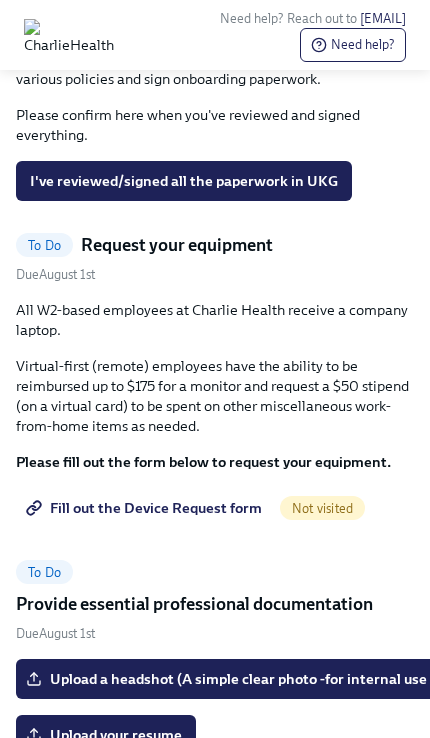 scroll, scrollTop: 1299, scrollLeft: 0, axis: vertical 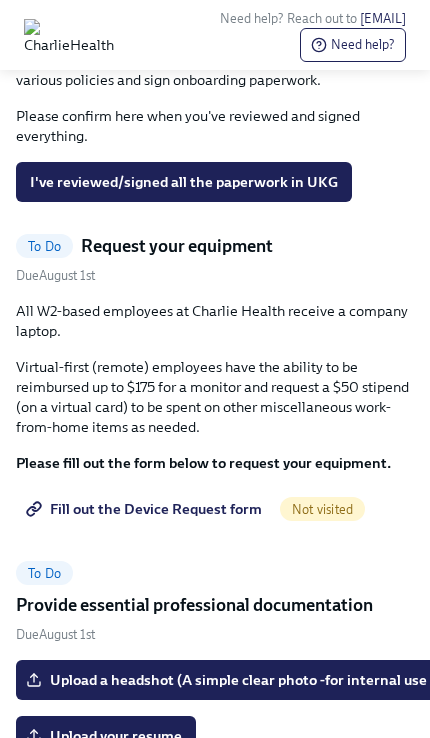 click on "Complete onboarding paperwork in UKG" at bounding box center [238, -5] 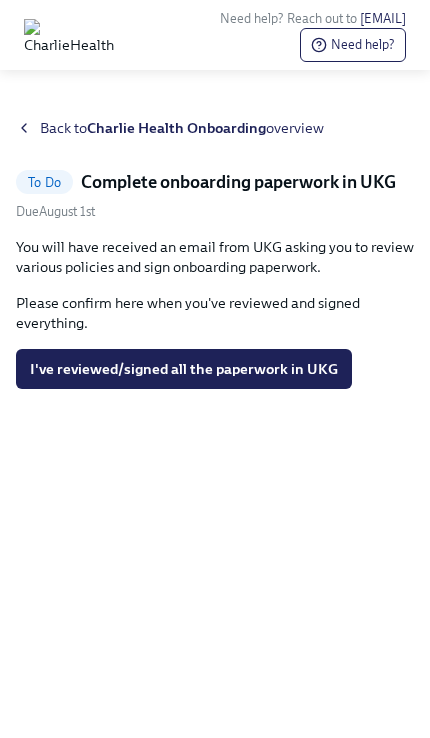scroll, scrollTop: 0, scrollLeft: 0, axis: both 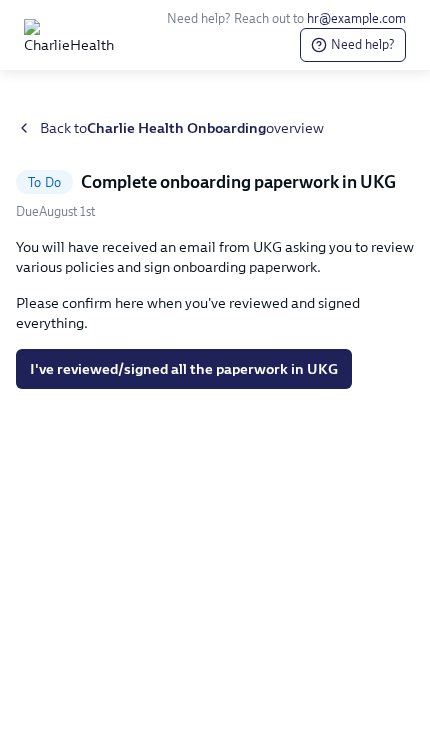 click on "Complete onboarding paperwork in UKG" at bounding box center [238, 182] 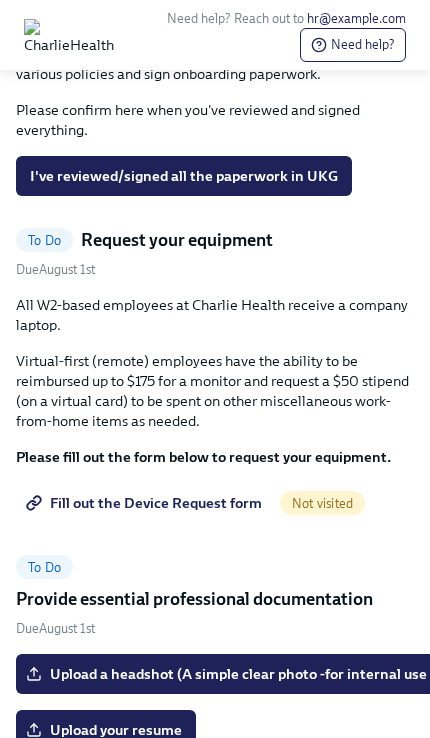 scroll, scrollTop: 1304, scrollLeft: 0, axis: vertical 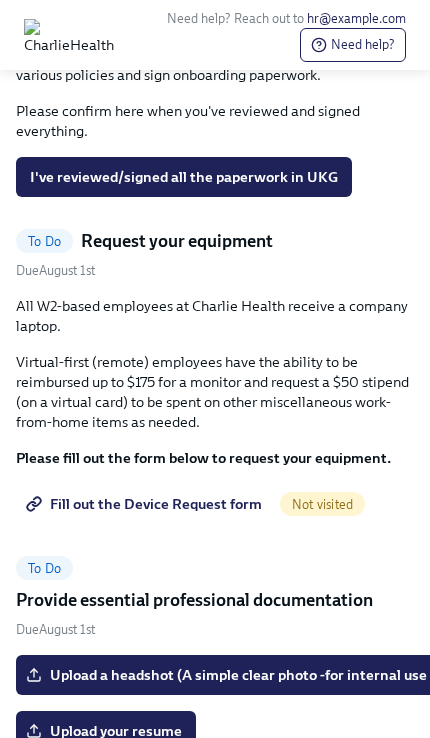 click on "Complete onboarding paperwork in UKG" at bounding box center [238, -10] 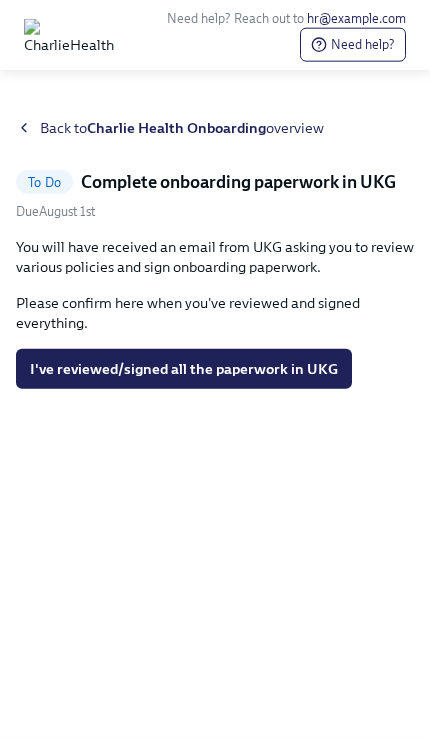 scroll, scrollTop: 0, scrollLeft: 0, axis: both 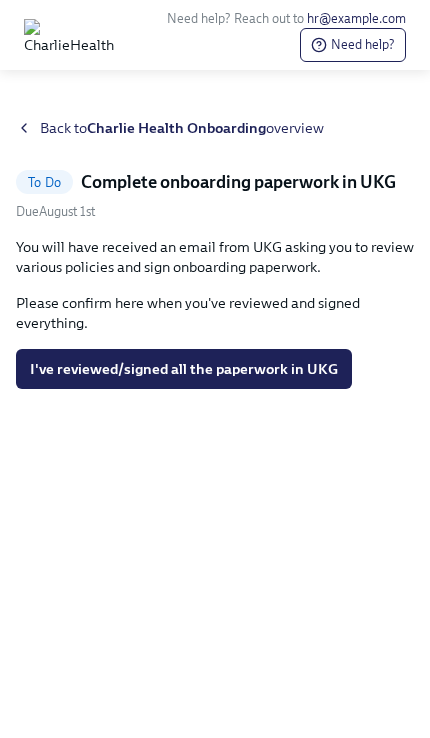 click on "Complete onboarding paperwork in UKG" at bounding box center (238, 182) 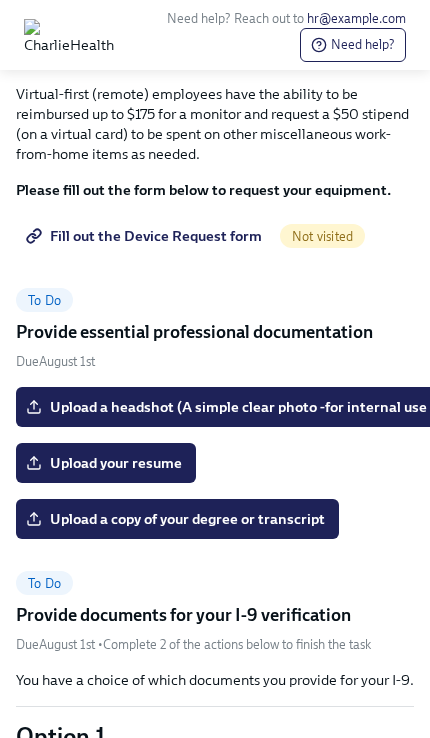 scroll, scrollTop: 1570, scrollLeft: 0, axis: vertical 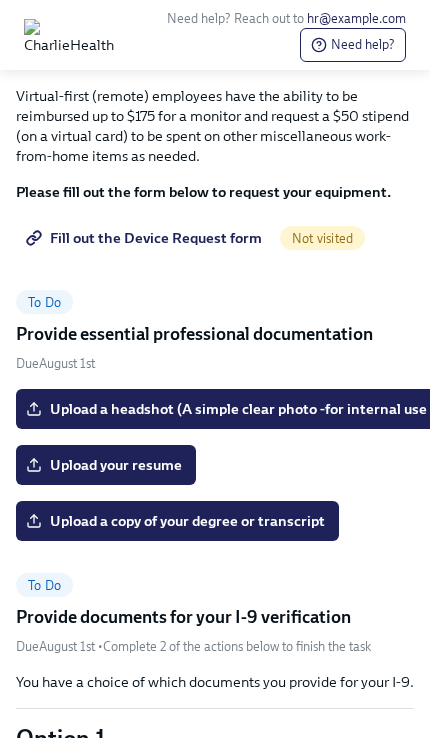 click on "To Do" at bounding box center (44, -25) 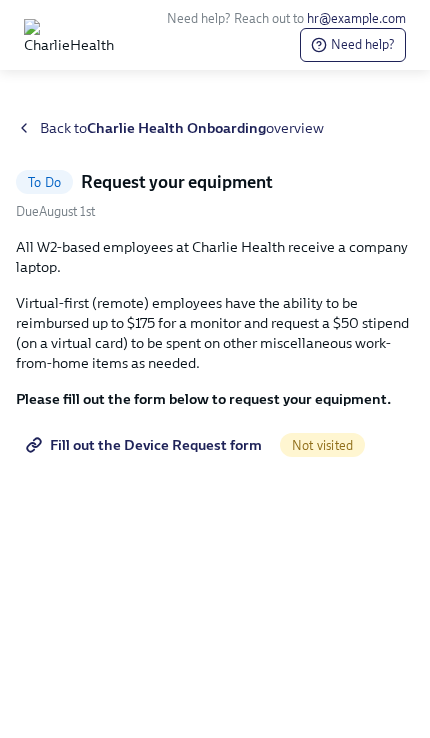 scroll, scrollTop: 0, scrollLeft: 0, axis: both 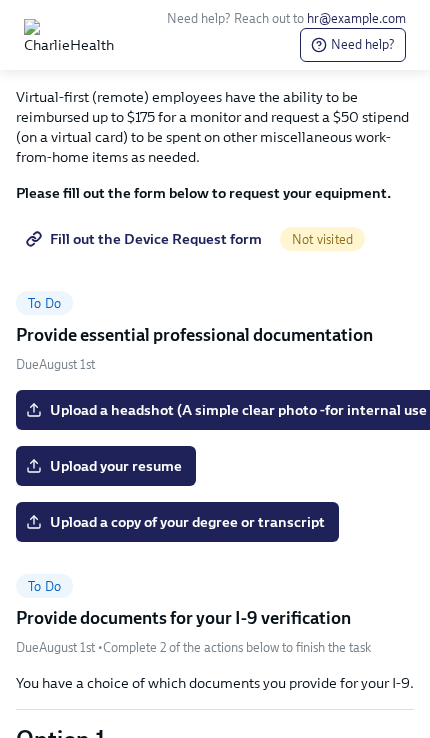 click on "Not visited" at bounding box center [322, 239] 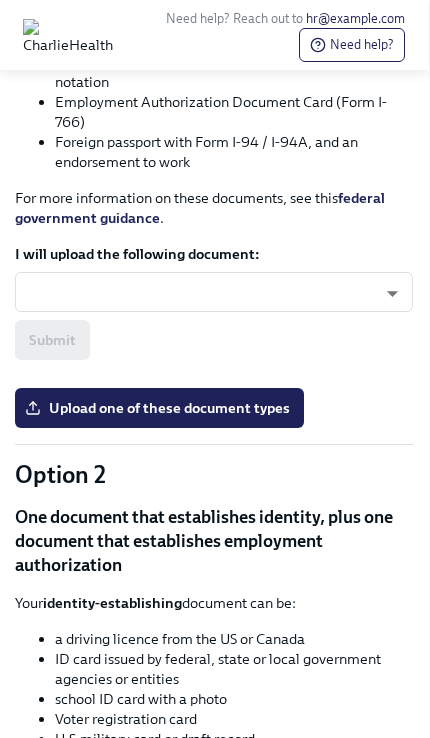 scroll, scrollTop: 2122, scrollLeft: 1, axis: both 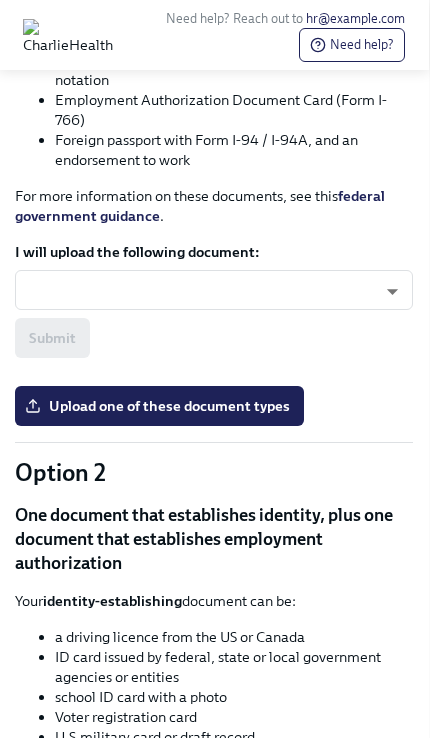 click on "Upload one of these document types" at bounding box center (159, 406) 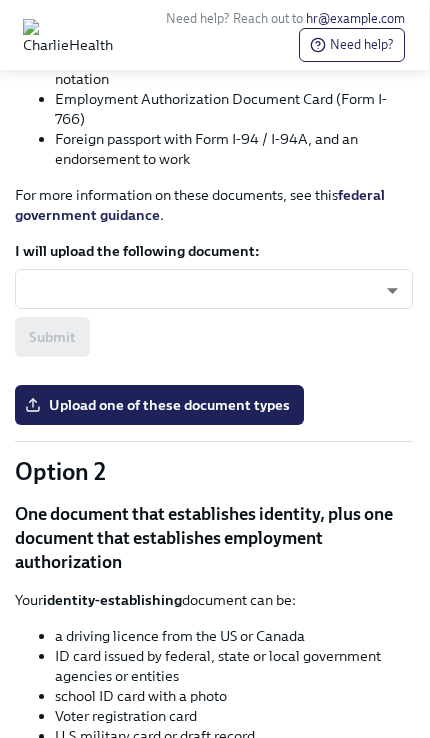 click on "Need help? Reach out to hr@example.com Need help? Hi [FIRST]! This is your personal task list for Charlie Health Onboarding at CharlieHealth. We recommend you bookmark this page and use it to track your progress. Please do not share this link with others. Welcome [FIRST]! Welcome to the team [FIRST]! What is preboarding?
Preboarding is the stage between your offer acceptance and your official first day of work (Aug 18 2025). During this time, we will be preparing you for onboarding by sending you a few tasks to complete.
At Charlie Health, we use Dado to get you onboarded. Over the next few weeks, you will be receiving email and task reminders like this one from Dado! You can view your personal page by clicking the button at the bottom of this email. We reccomend bookmarking this!
A few things to note:
Tasks are time-sensitive! If you do not complete them by the deadline, we may have to push your start date.
Mark off each task as complete in your Dado personal page
To Do" at bounding box center (214, 33) 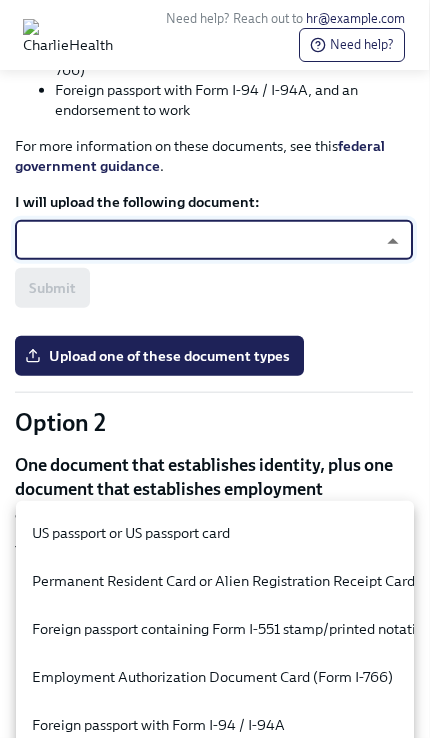 scroll, scrollTop: 2159, scrollLeft: 1, axis: both 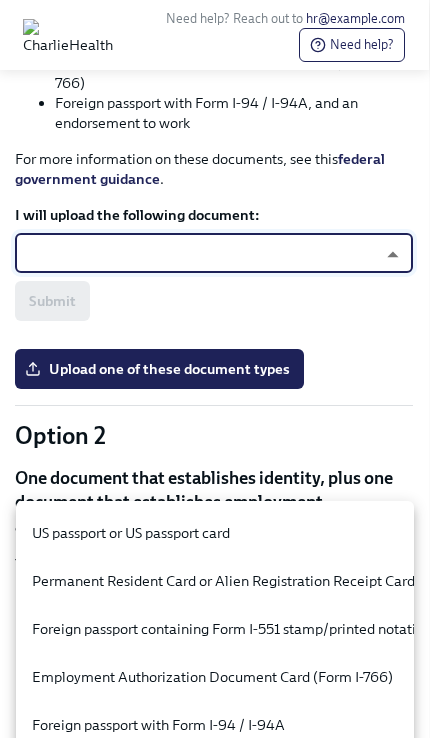 click at bounding box center [215, 369] 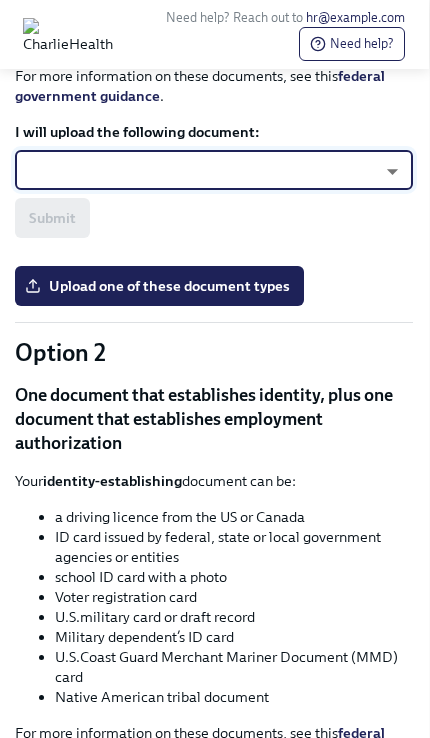 click on "Need help? Reach out to hr@example.com Need help? Hi [FIRST]! This is your personal task list for Charlie Health Onboarding at CharlieHealth. We recommend you bookmark this page and use it to track your progress. Please do not share this link with others. Welcome [FIRST]! Welcome to the team [FIRST]! What is preboarding?
Preboarding is the stage between your offer acceptance and your official first day of work (Aug 18 2025). During this time, we will be preparing you for onboarding by sending you a few tasks to complete.
At Charlie Health, we use Dado to get you onboarded. Over the next few weeks, you will be receiving email and task reminders like this one from Dado! You can view your personal page by clicking the button at the bottom of this email. We reccomend bookmarking this!
A few things to note:
Tasks are time-sensitive! If you do not complete them by the deadline, we may have to push your start date.
Mark off each task as complete in your Dado personal page
To Do" at bounding box center [214, -85] 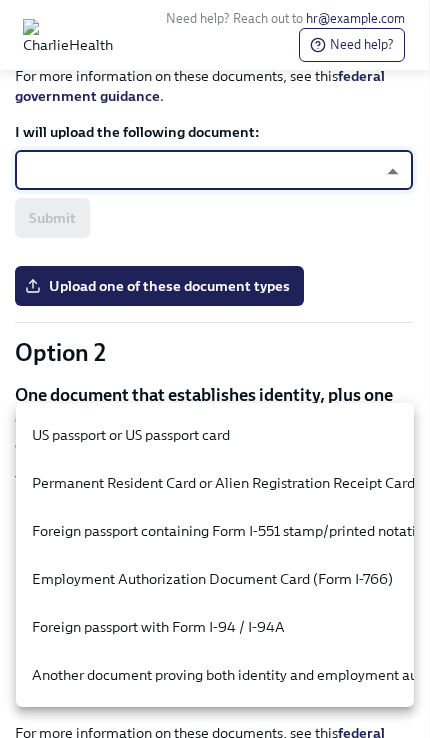 click at bounding box center (215, 369) 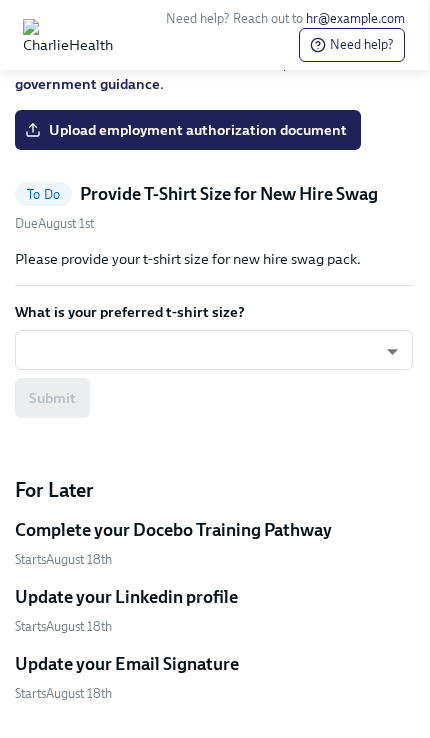 scroll, scrollTop: 3376, scrollLeft: 1, axis: both 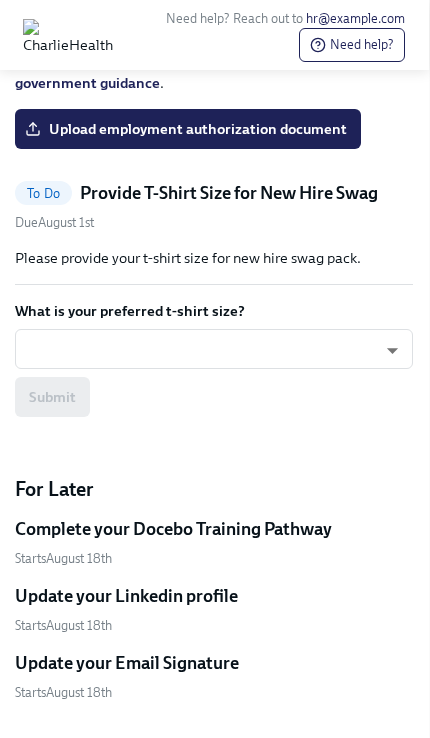 click on "Need help? Reach out to hr@example.com Need help? Hi [FIRST]! This is your personal task list for Charlie Health Onboarding at CharlieHealth. We recommend you bookmark this page and use it to track your progress. Please do not share this link with others. Welcome [FIRST]! Welcome to the team [FIRST]! What is preboarding?
Preboarding is the stage between your offer acceptance and your official first day of work (Aug 18 2025). During this time, we will be preparing you for onboarding by sending you a few tasks to complete.
At Charlie Health, we use Dado to get you onboarded. Over the next few weeks, you will be receiving email and task reminders like this one from Dado! You can view your personal page by clicking the button at the bottom of this email. We reccomend bookmarking this!
A few things to note:
Tasks are time-sensitive! If you do not complete them by the deadline, we may have to push your start date.
Mark off each task as complete in your Dado personal page
To Do" at bounding box center (214, -1220) 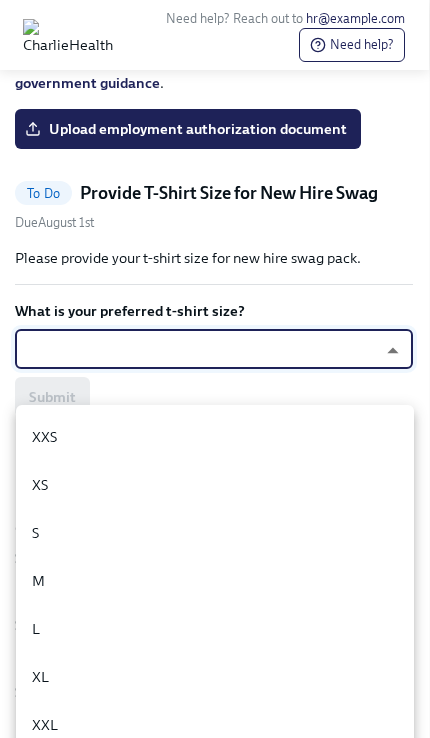 click on "XXL" at bounding box center (215, 725) 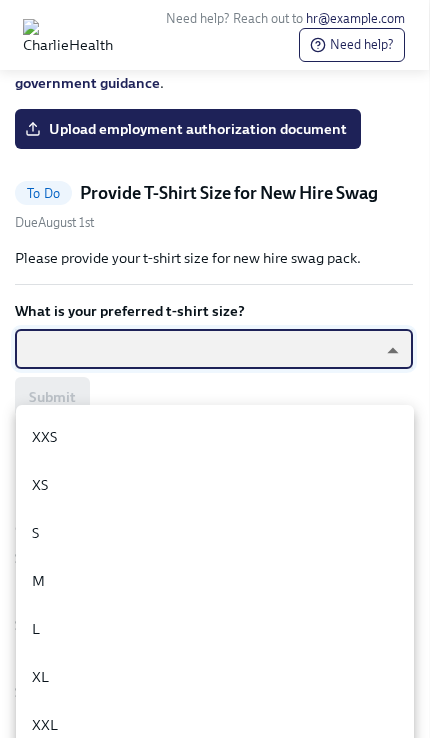 type on "MtDRjhk0V" 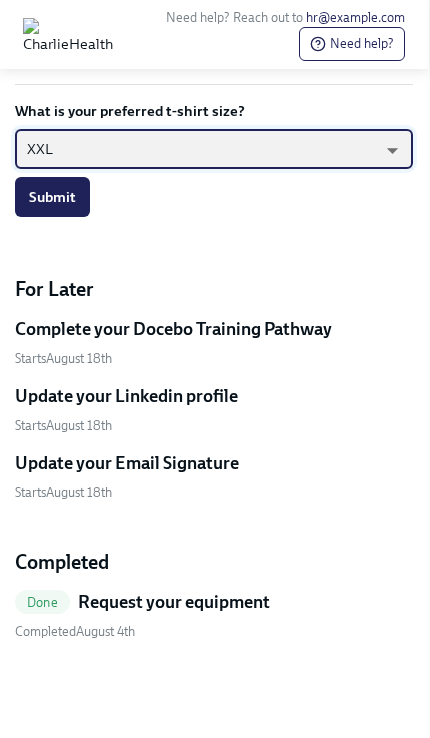 scroll, scrollTop: 3840, scrollLeft: 1, axis: both 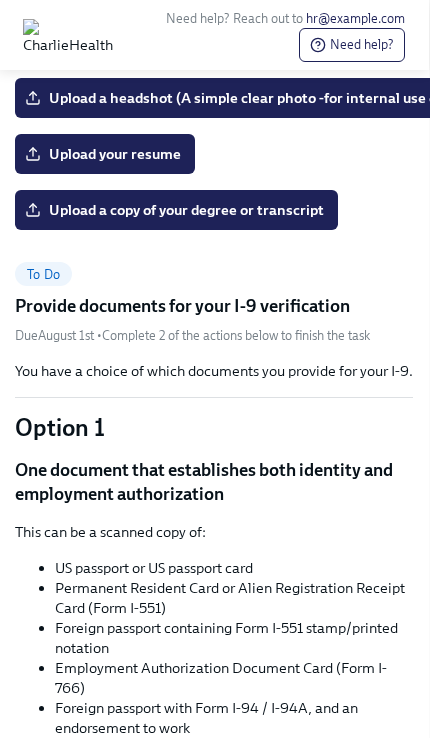 click on "Upload your resume" at bounding box center (105, 154) 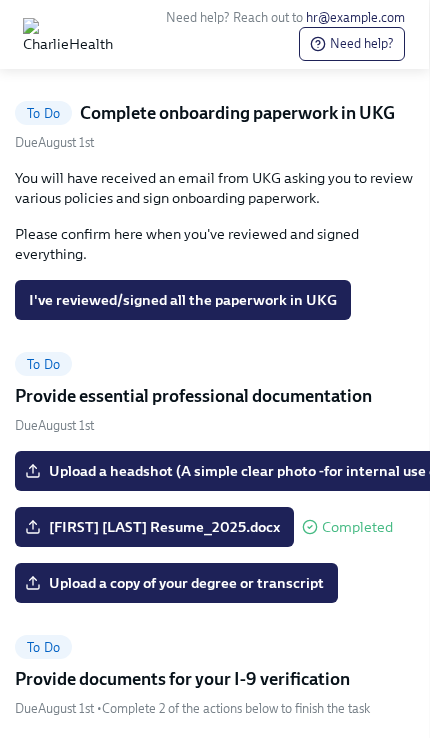 scroll, scrollTop: 1180, scrollLeft: 1, axis: both 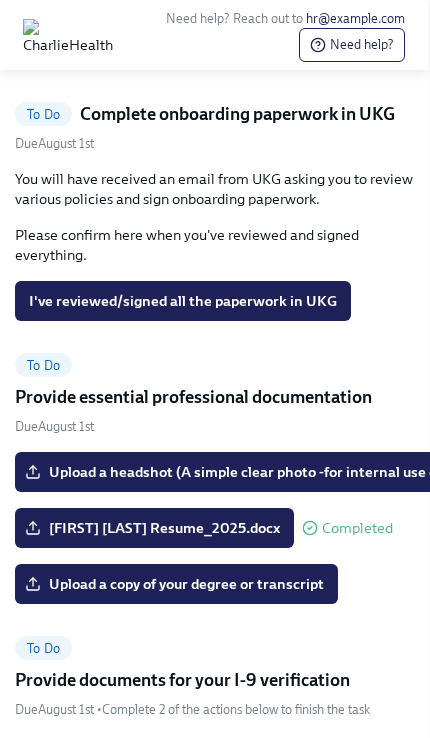 click on "I've provided all requested info in Checkr" at bounding box center [163, 50] 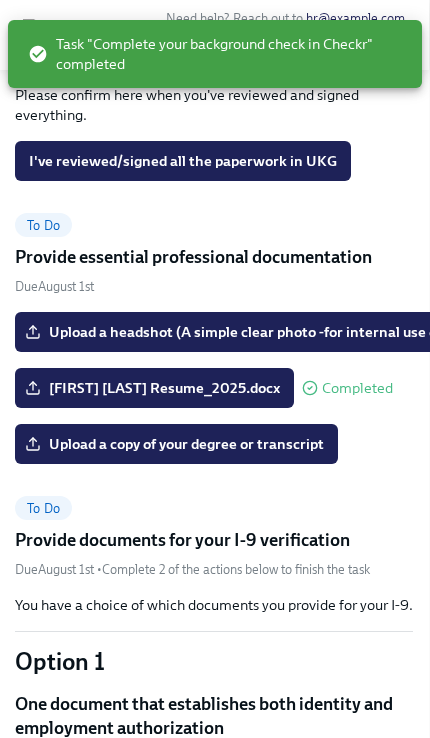 click on "Complete onboarding paperwork in UKG" at bounding box center [237, -26] 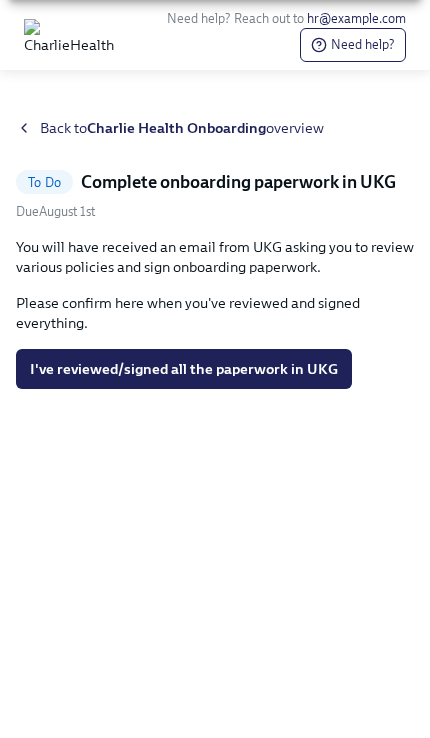 click on "To Do Complete onboarding paperwork in UKG Due  August 1st      You will have received an email from UKG asking you to review various policies and sign onboarding paperwork.
Please confirm here when you've reviewed and signed everything. I've reviewed/signed all the paperwork in UKG" at bounding box center (215, 279) 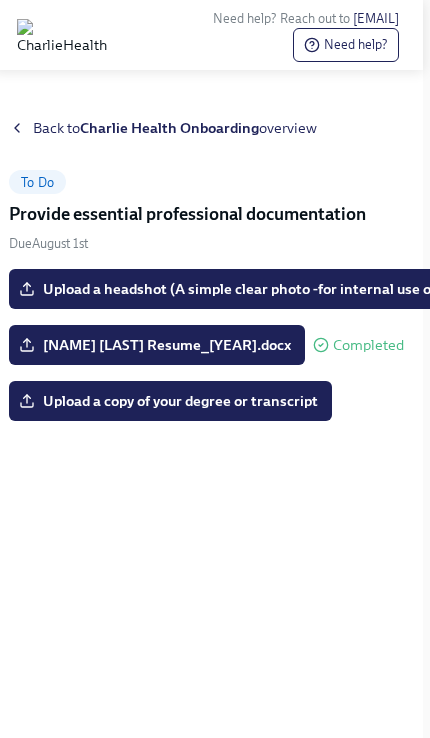scroll, scrollTop: 0, scrollLeft: 30, axis: horizontal 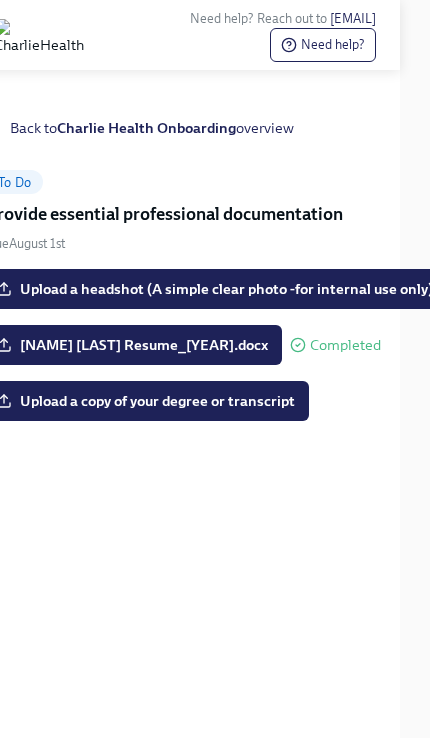 click on "Upload a headshot (A simple clear photo -for internal use only)" at bounding box center [216, 289] 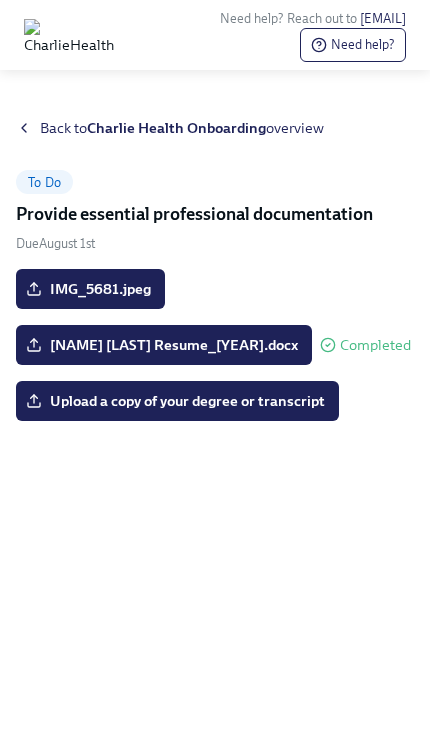 scroll, scrollTop: 0, scrollLeft: 0, axis: both 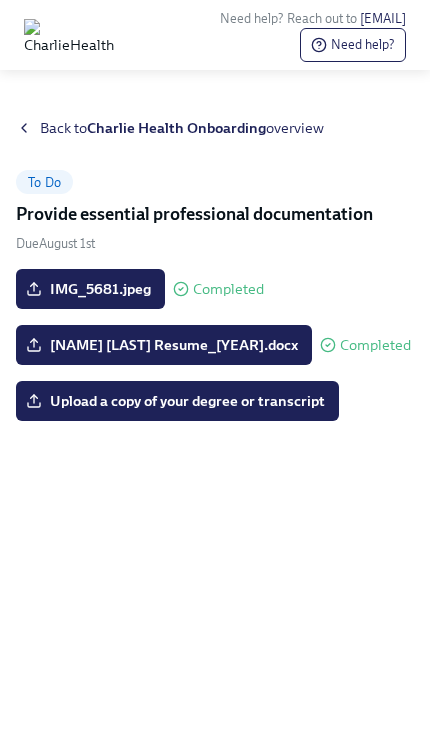 click 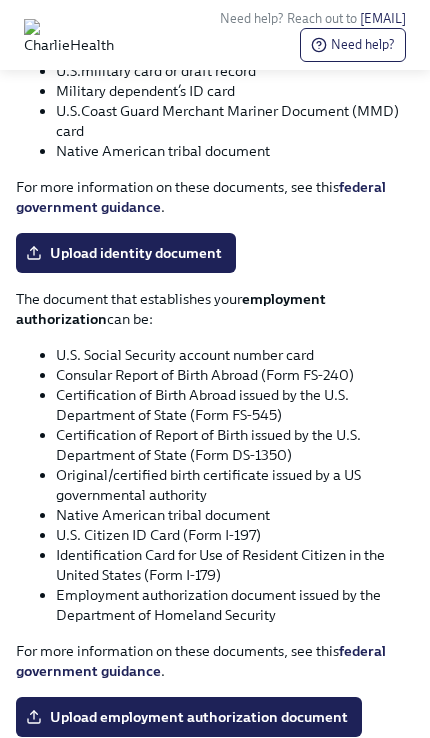 scroll, scrollTop: 2550, scrollLeft: 0, axis: vertical 